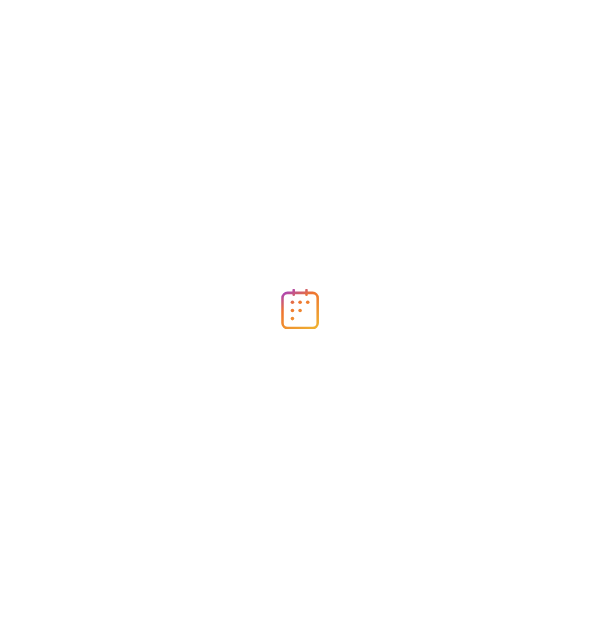 scroll, scrollTop: 0, scrollLeft: 0, axis: both 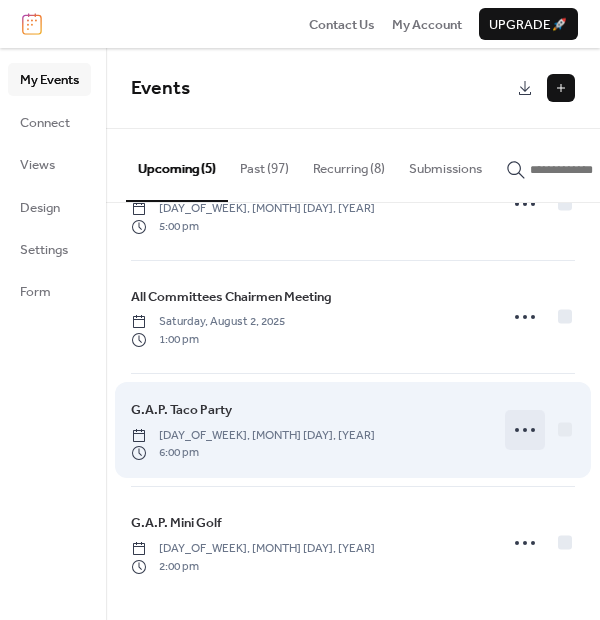 click 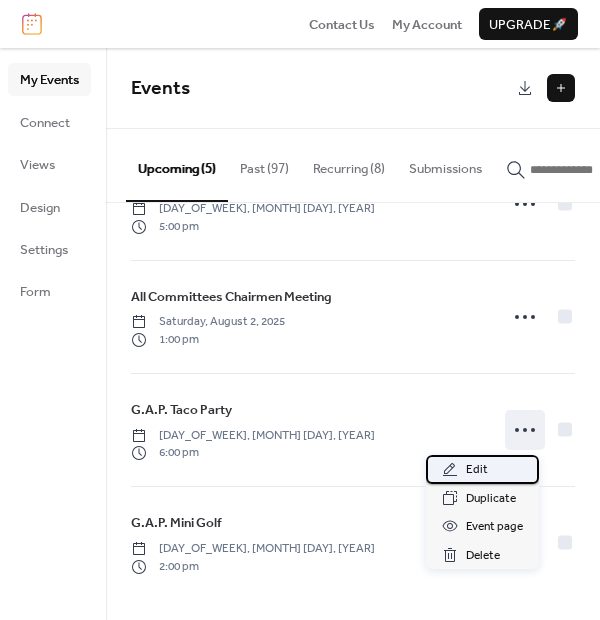 click on "Edit" at bounding box center [477, 470] 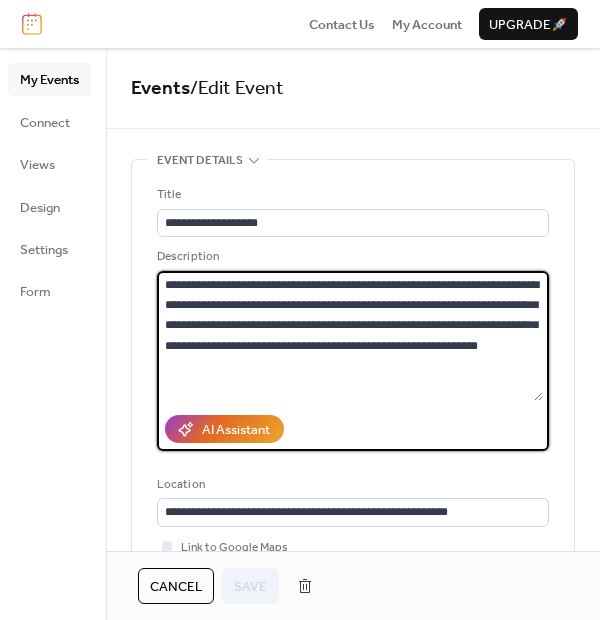 drag, startPoint x: 503, startPoint y: 322, endPoint x: 269, endPoint y: 347, distance: 235.33168 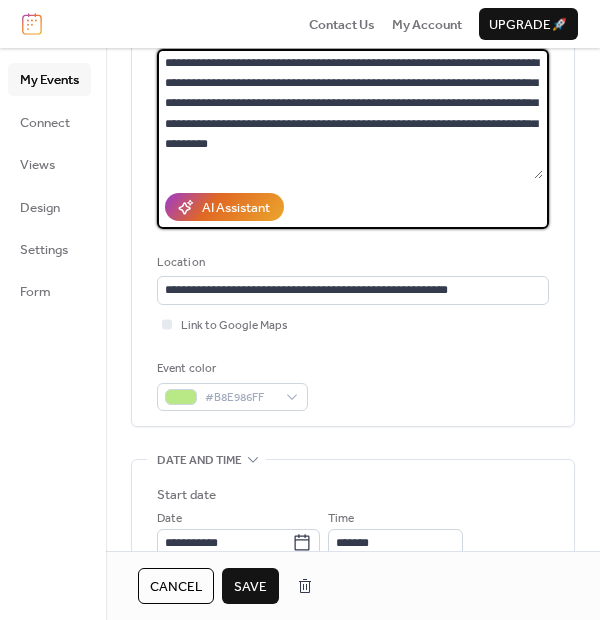 scroll, scrollTop: 333, scrollLeft: 0, axis: vertical 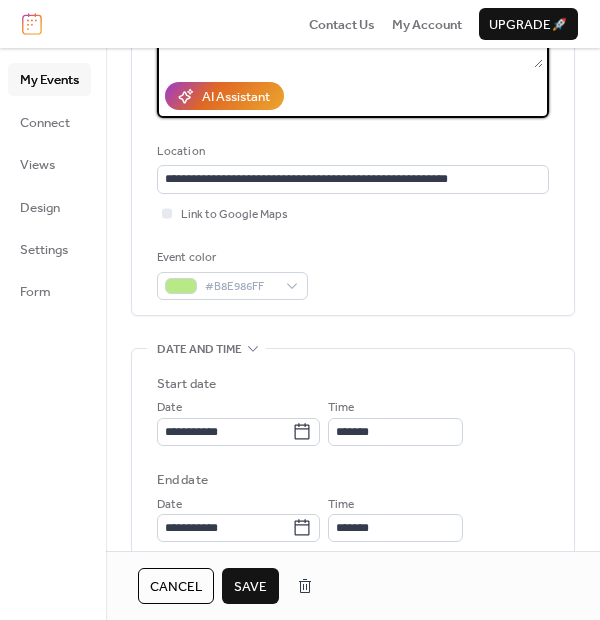 type on "**********" 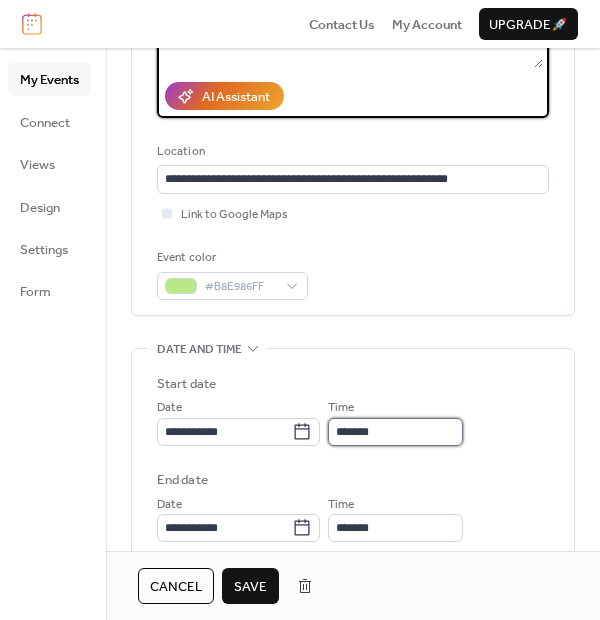 click on "*******" at bounding box center (395, 432) 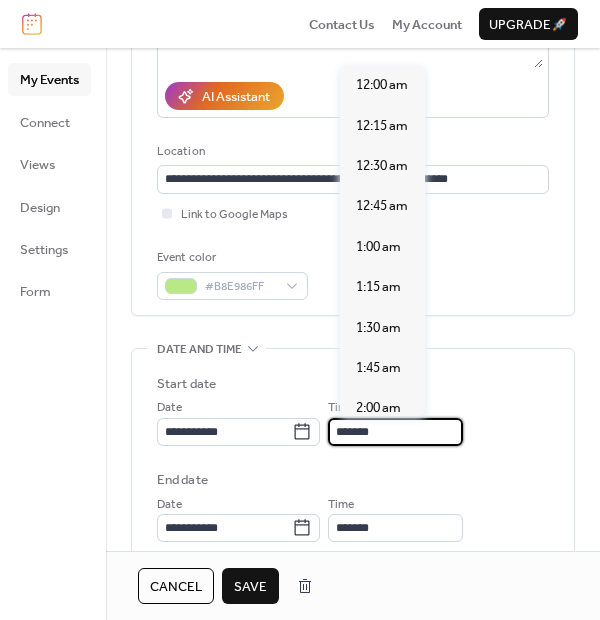 scroll, scrollTop: 2888, scrollLeft: 0, axis: vertical 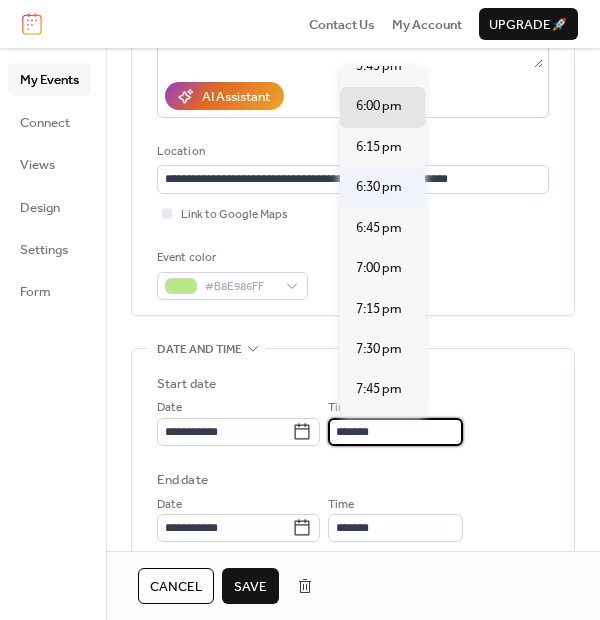 type on "*******" 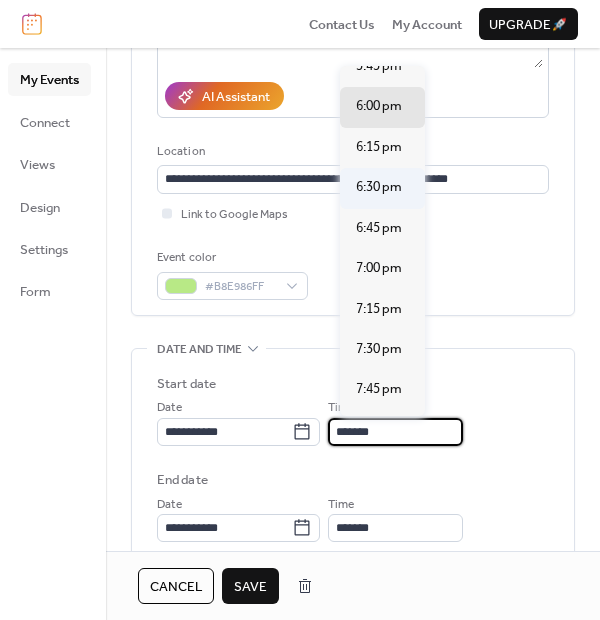 type on "*******" 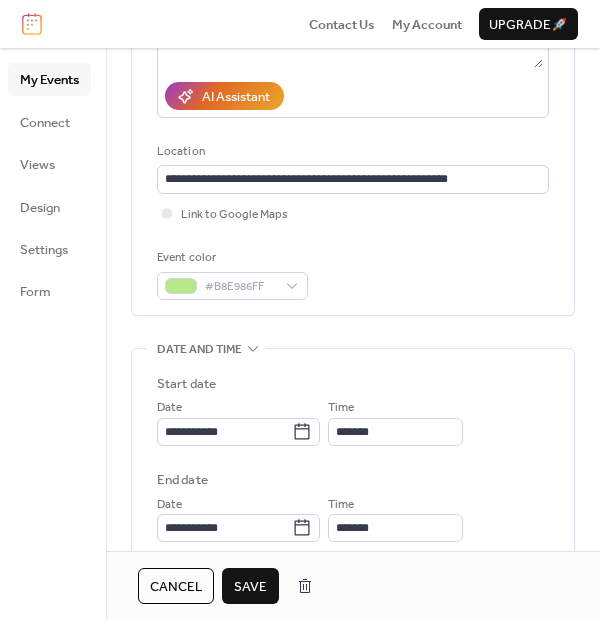 scroll, scrollTop: 444, scrollLeft: 0, axis: vertical 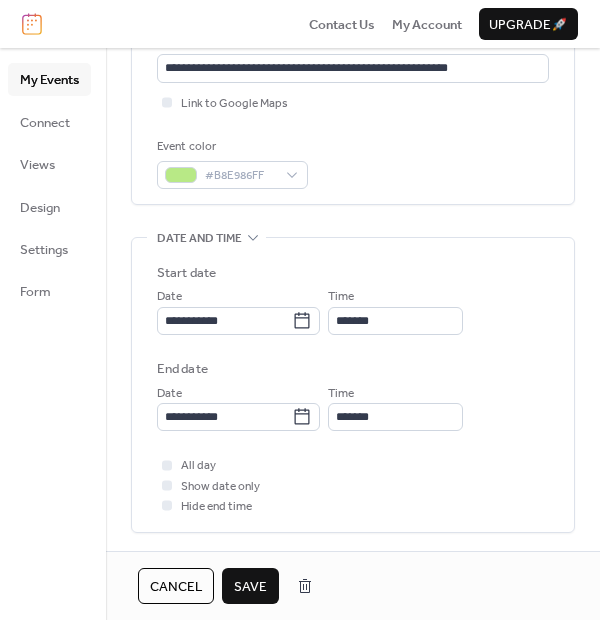 click on "Save" at bounding box center [250, 587] 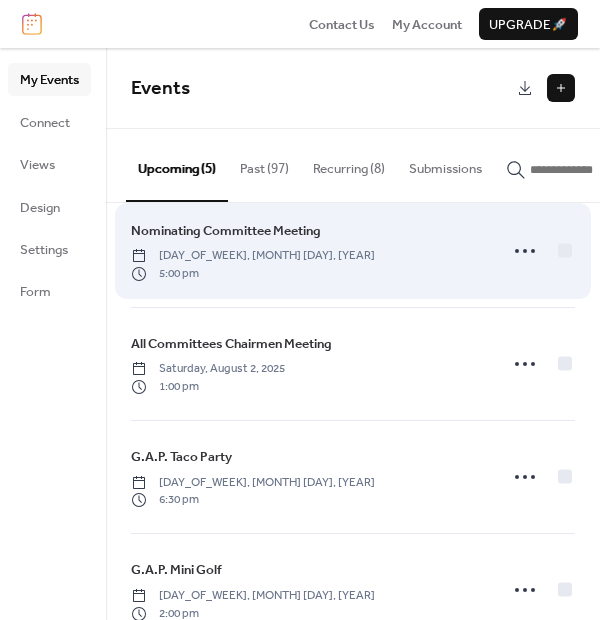 scroll, scrollTop: 191, scrollLeft: 0, axis: vertical 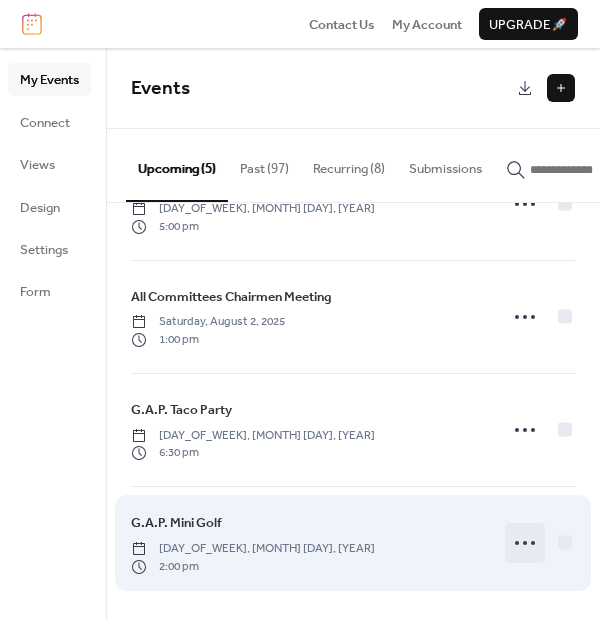 click 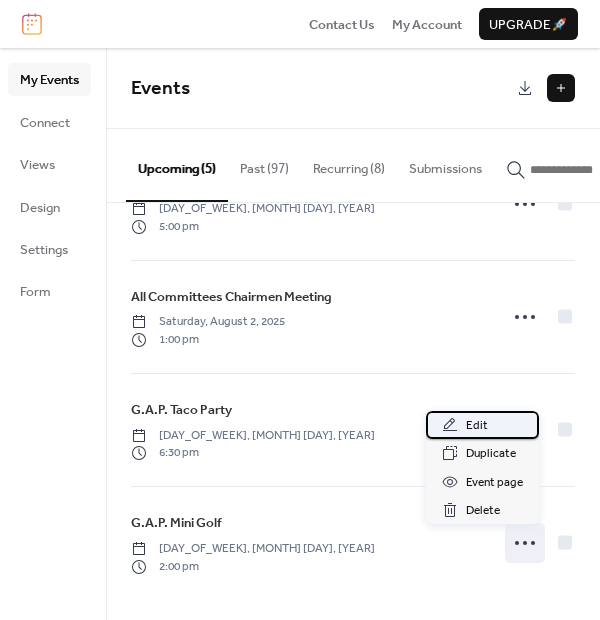 click on "Edit" at bounding box center [477, 426] 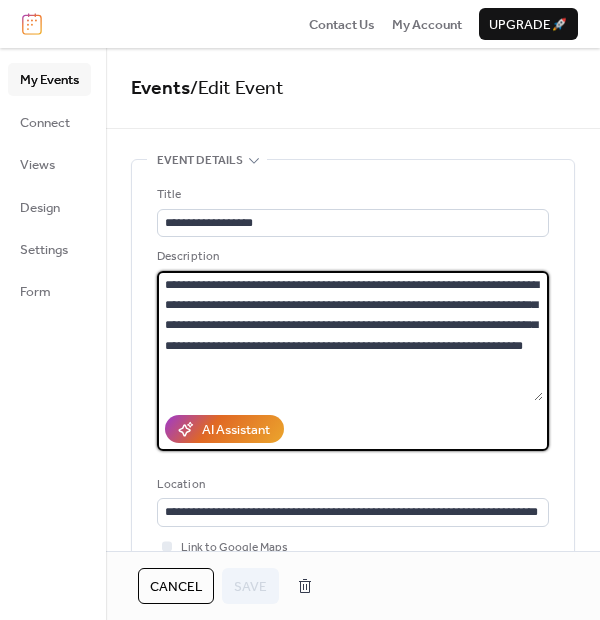 drag, startPoint x: 174, startPoint y: 344, endPoint x: 293, endPoint y: 341, distance: 119.03781 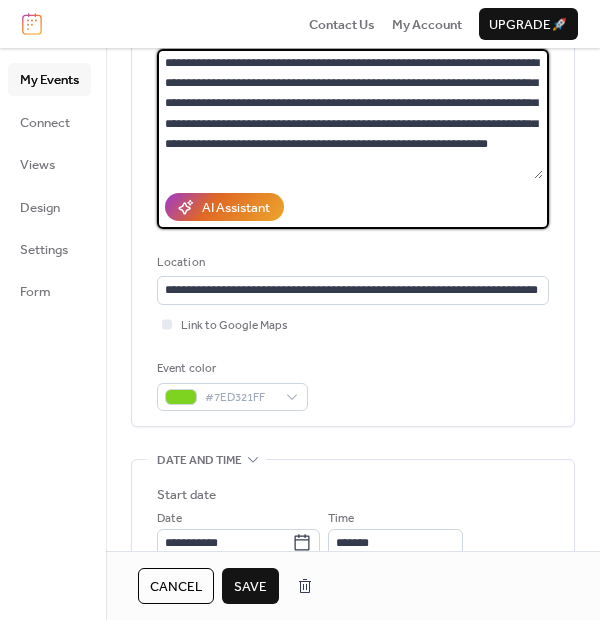 scroll, scrollTop: 111, scrollLeft: 0, axis: vertical 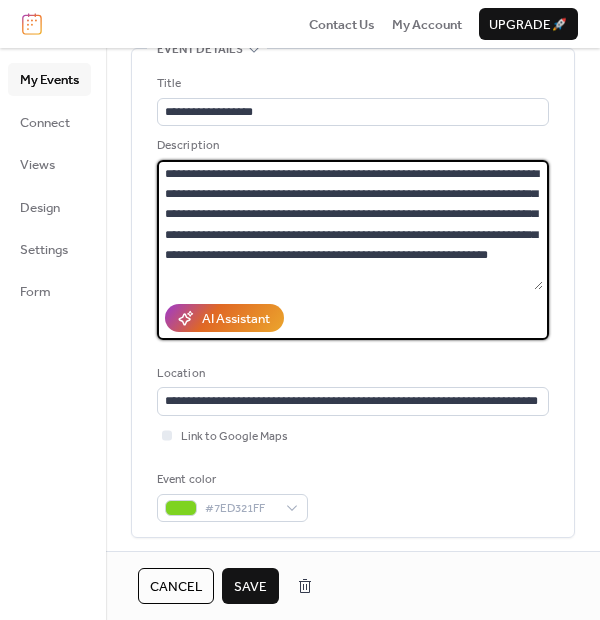 type on "**********" 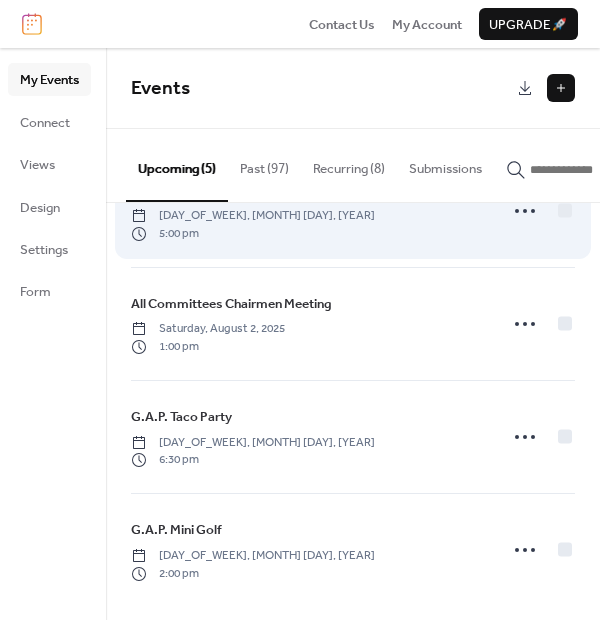scroll, scrollTop: 191, scrollLeft: 0, axis: vertical 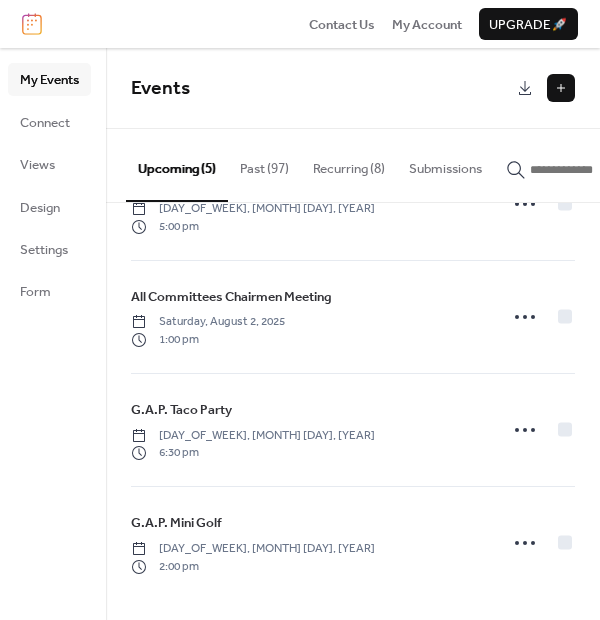 click at bounding box center [561, 88] 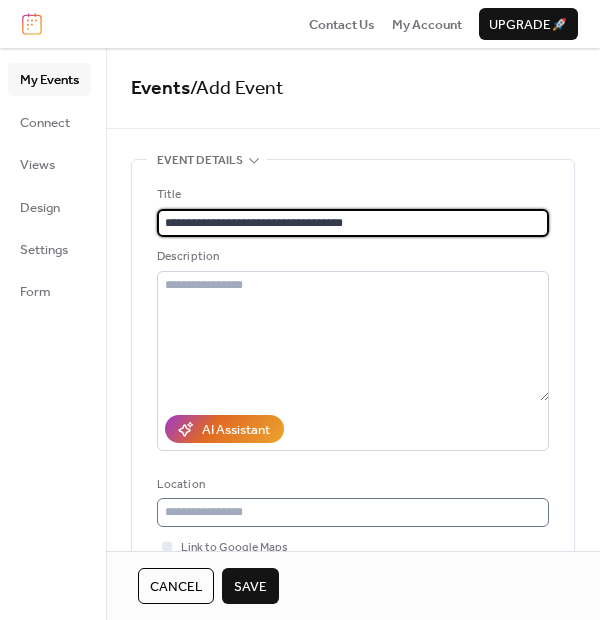 type on "**********" 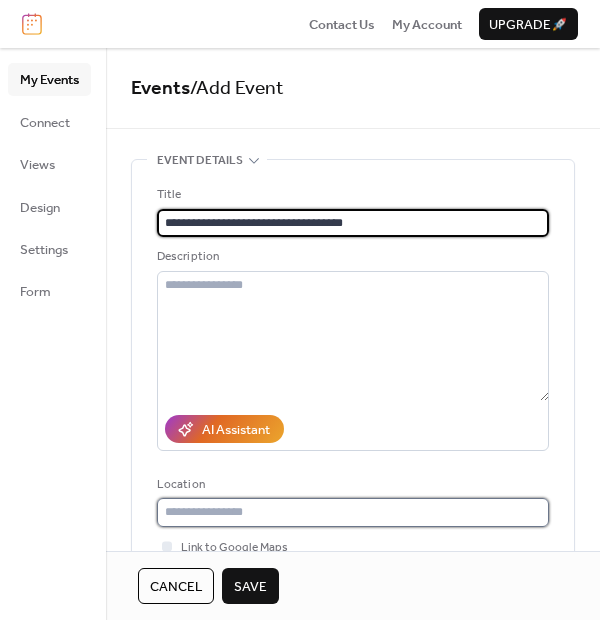 click at bounding box center [353, 512] 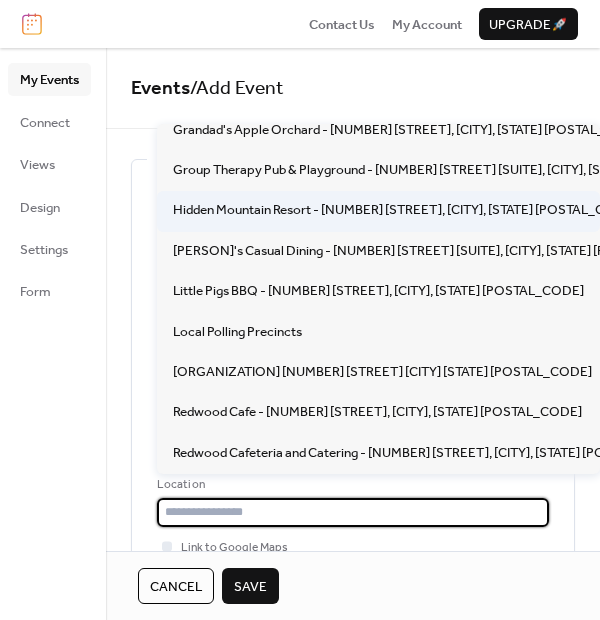 scroll, scrollTop: 137, scrollLeft: 0, axis: vertical 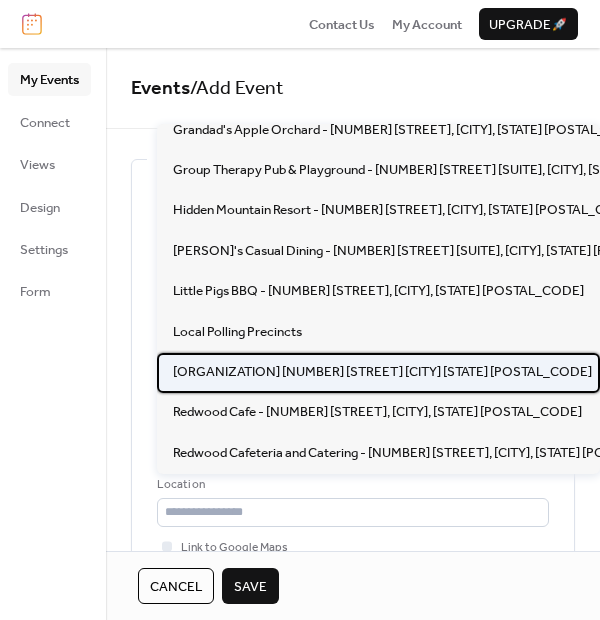 click on "[ORGANIZATION] [NUMBER] [STREET] [CITY] [STATE] [POSTAL_CODE]" at bounding box center [382, 372] 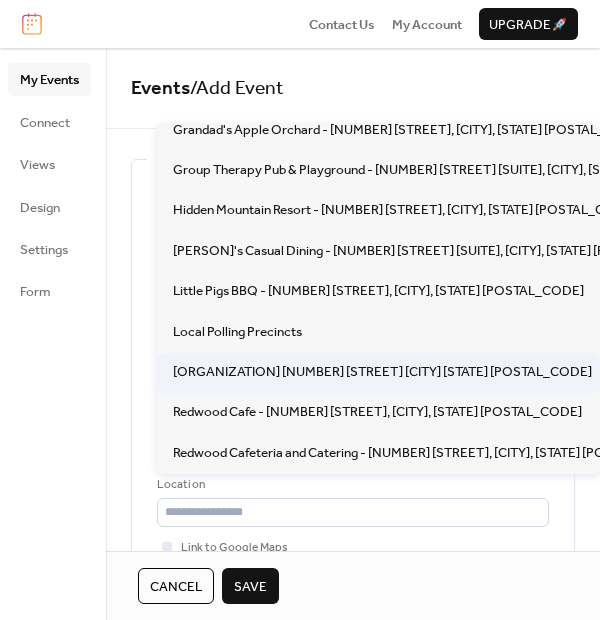 type on "**********" 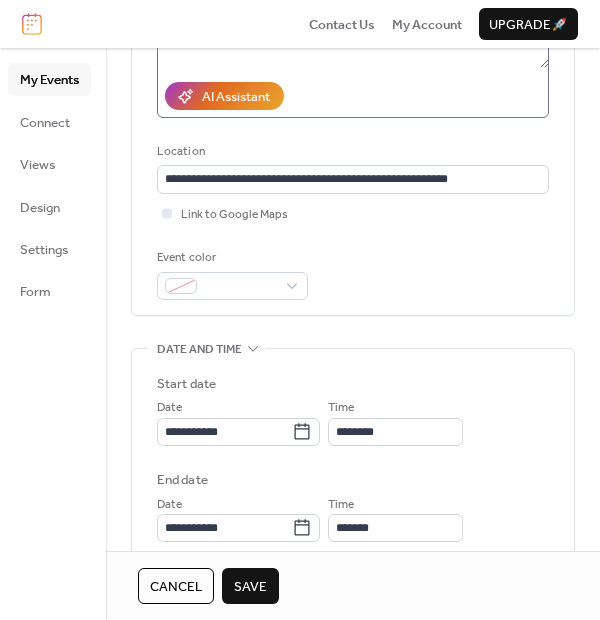 scroll, scrollTop: 444, scrollLeft: 0, axis: vertical 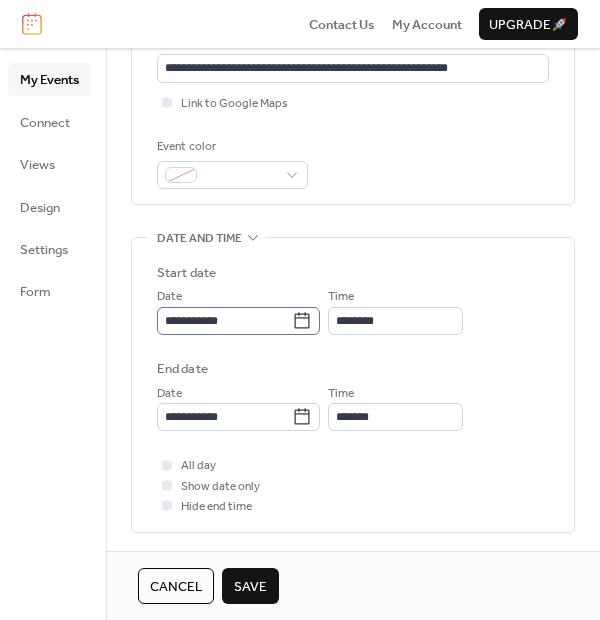 click 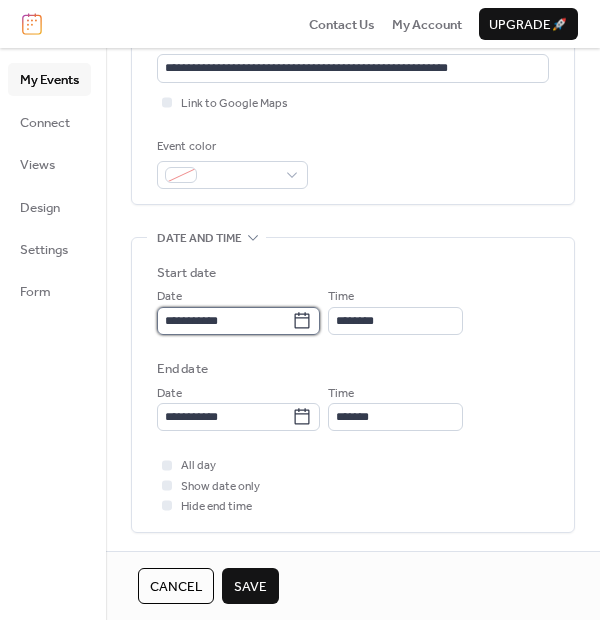 click on "**********" at bounding box center [224, 321] 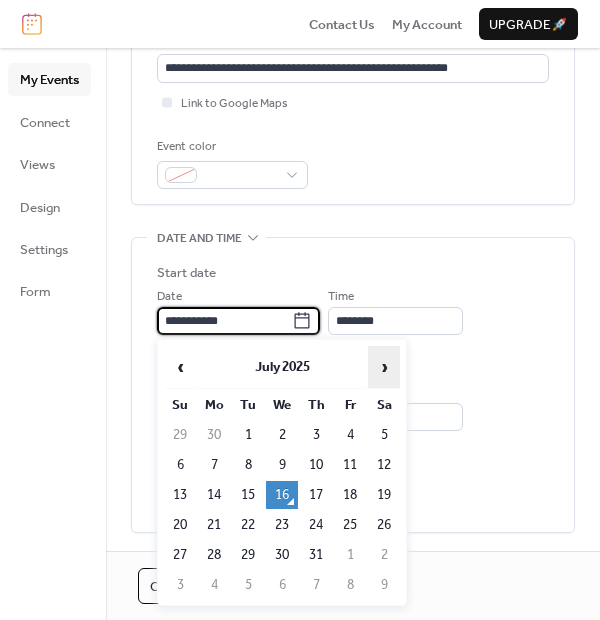 click on "›" at bounding box center [384, 367] 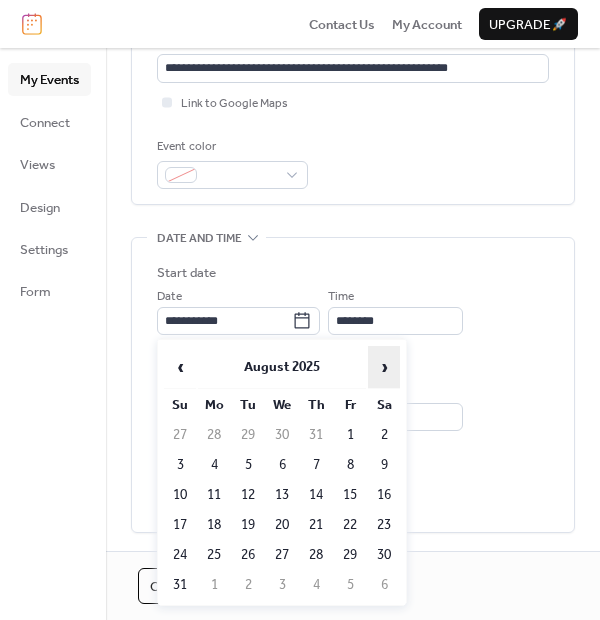 click on "›" at bounding box center [384, 367] 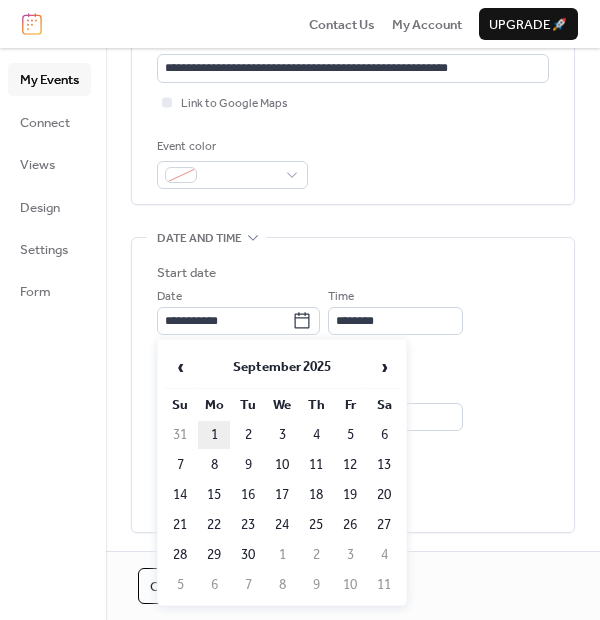 click on "1" at bounding box center (214, 435) 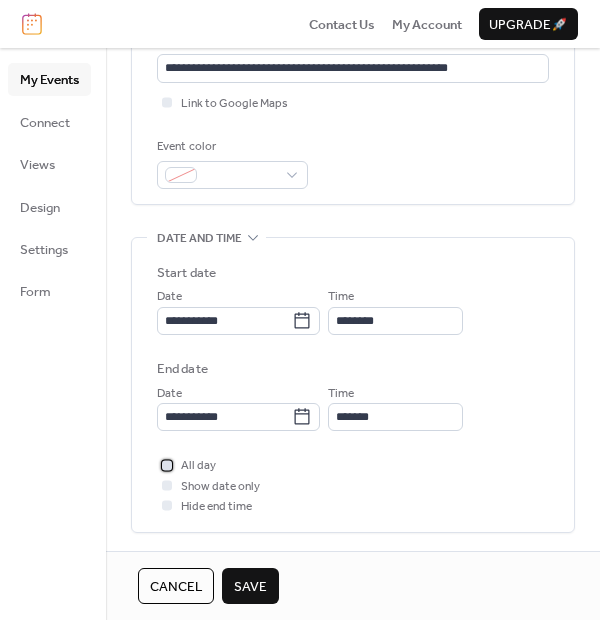 click at bounding box center [167, 465] 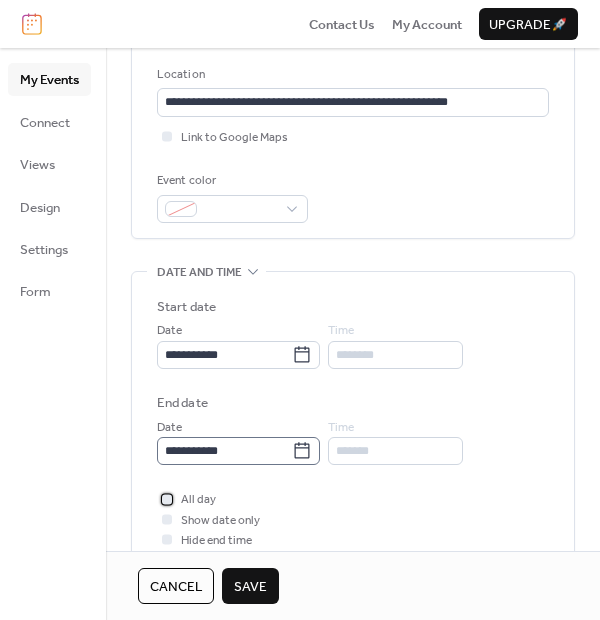 scroll, scrollTop: 299, scrollLeft: 0, axis: vertical 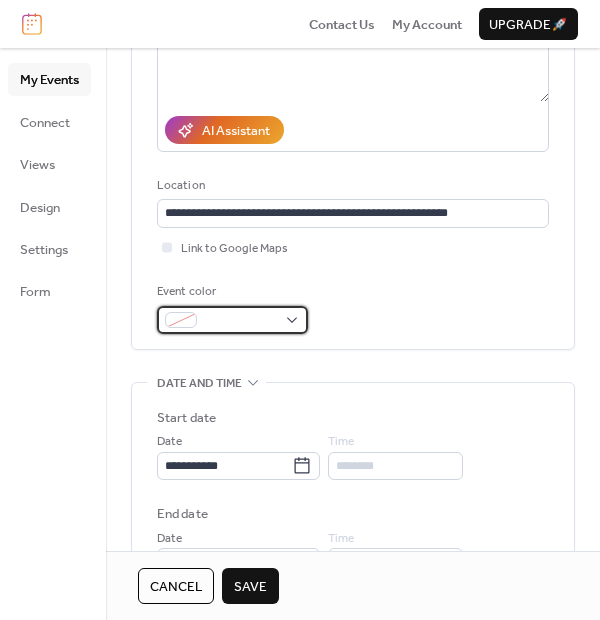 click at bounding box center (232, 320) 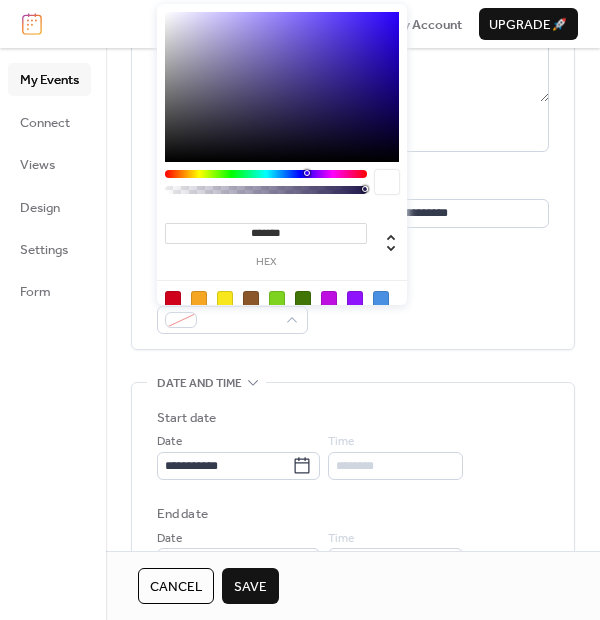 click at bounding box center (173, 299) 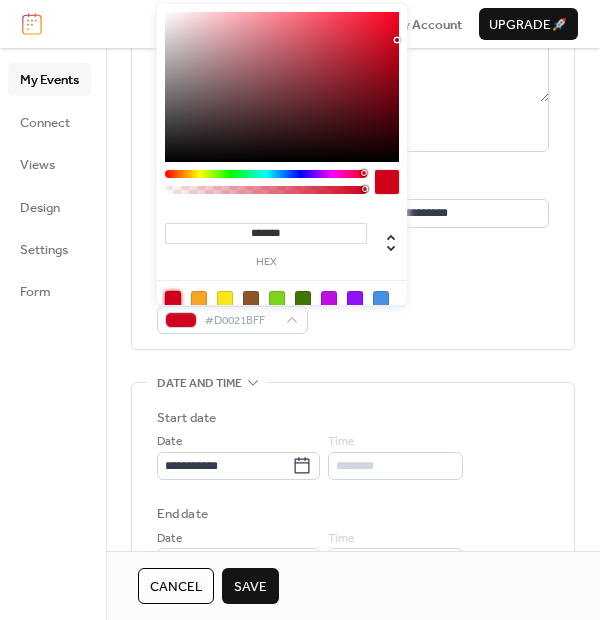 click on "Save" at bounding box center [250, 586] 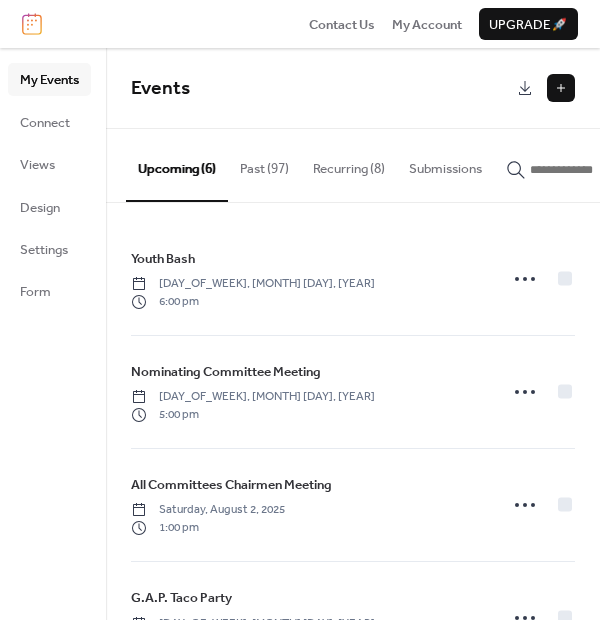 click at bounding box center (561, 88) 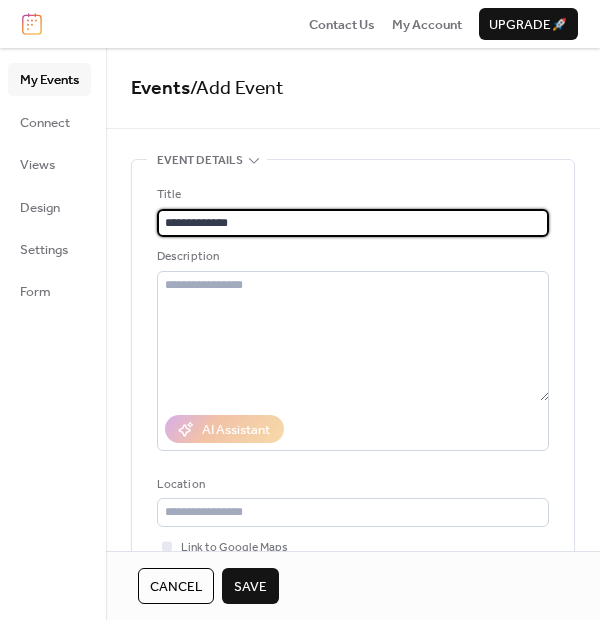 type on "**********" 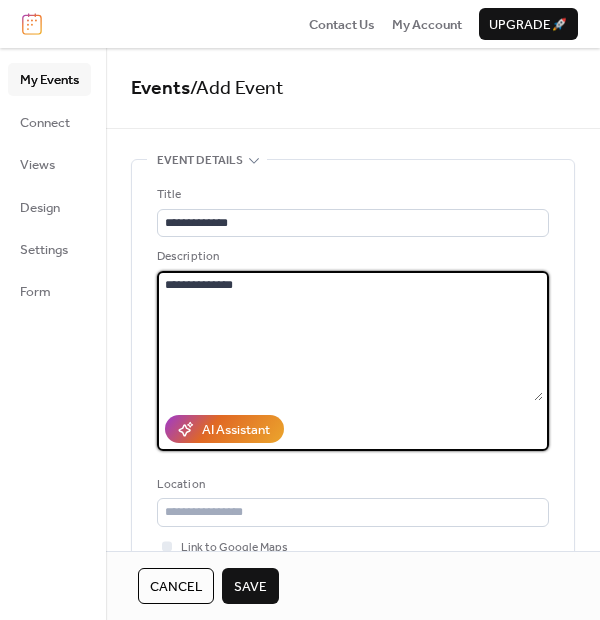 click on "**********" at bounding box center [350, 336] 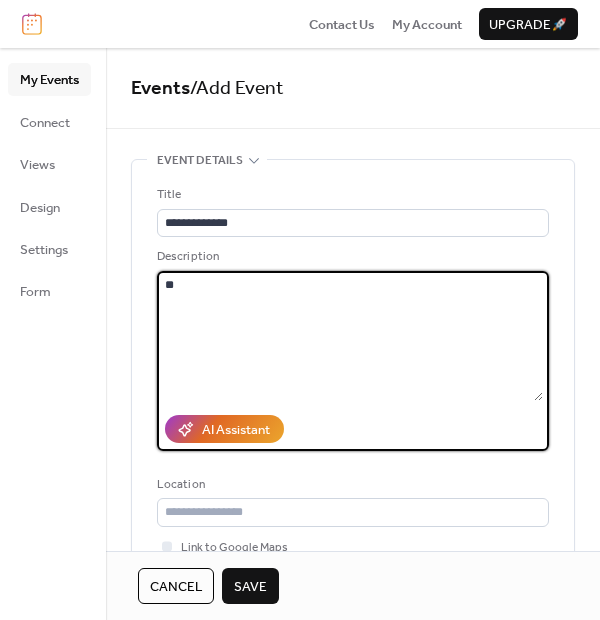 type on "*" 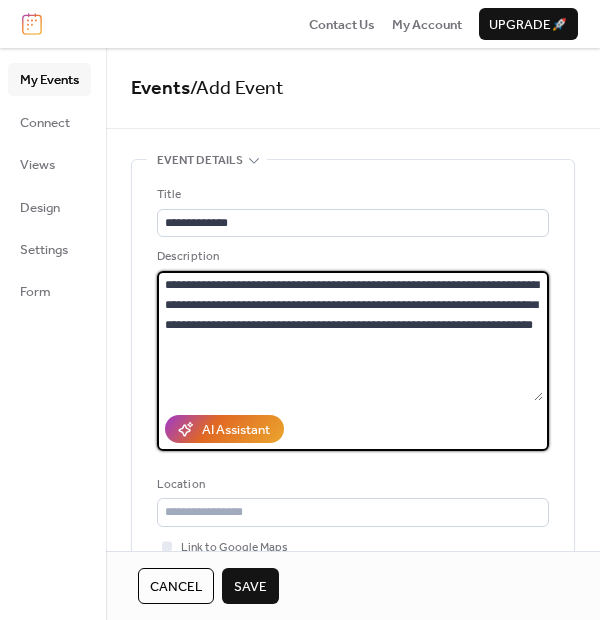 type on "**********" 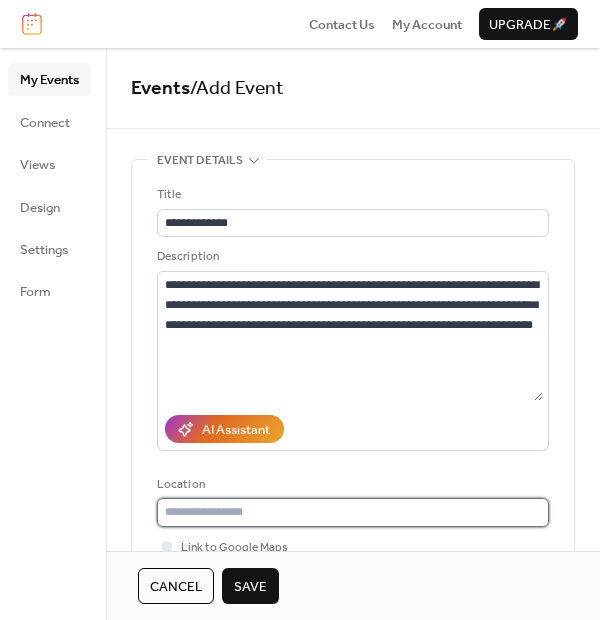 click at bounding box center (353, 512) 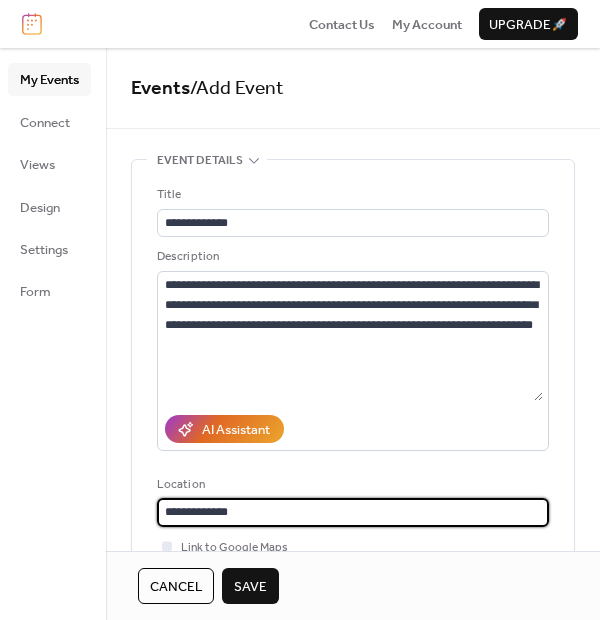 click on "**********" at bounding box center [353, 512] 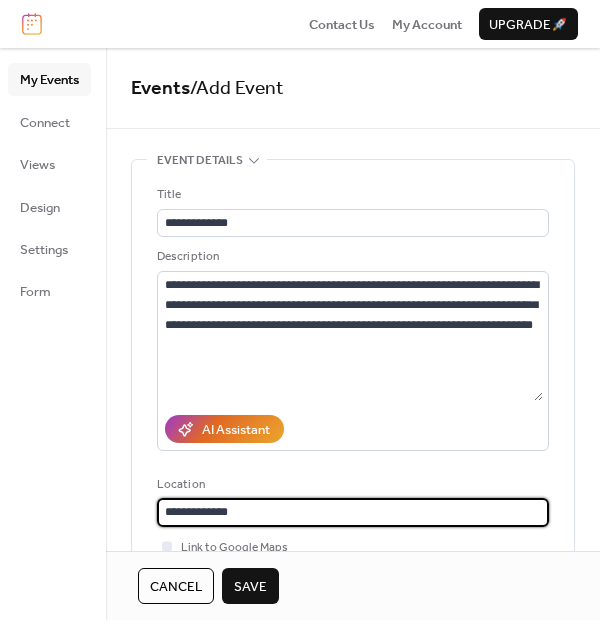 click on "**********" at bounding box center [353, 512] 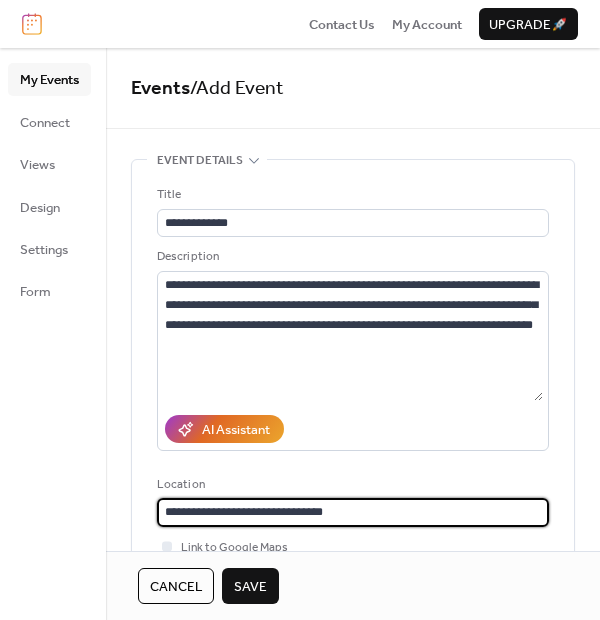 paste on "**********" 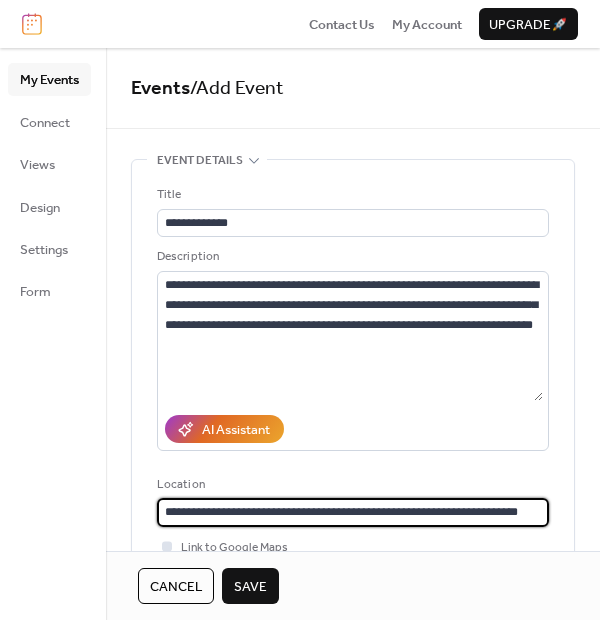 type on "**********" 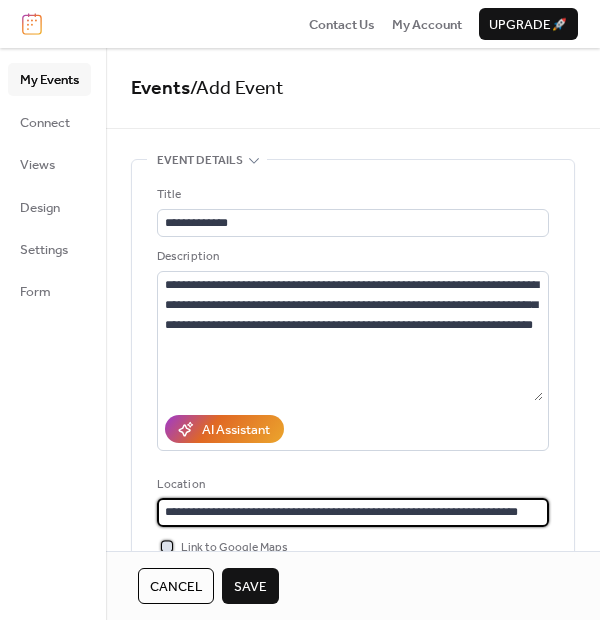 click at bounding box center [167, 546] 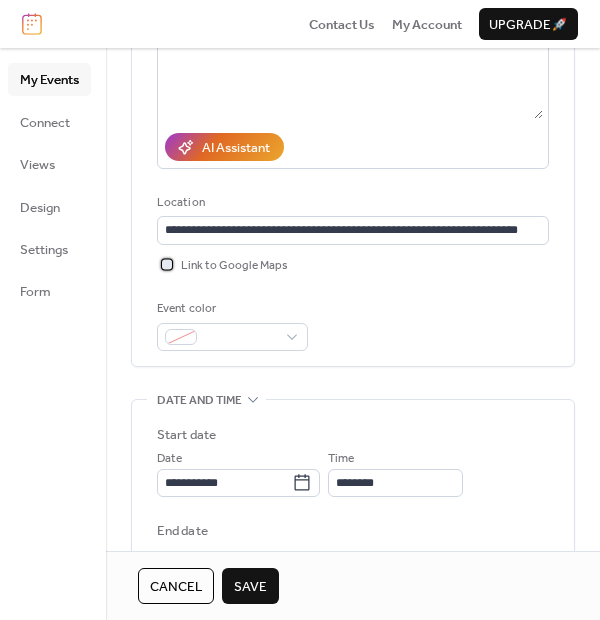 scroll, scrollTop: 333, scrollLeft: 0, axis: vertical 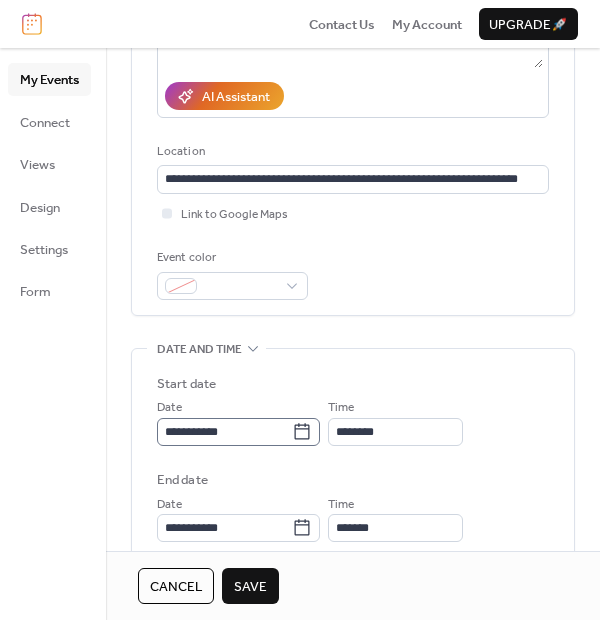 click 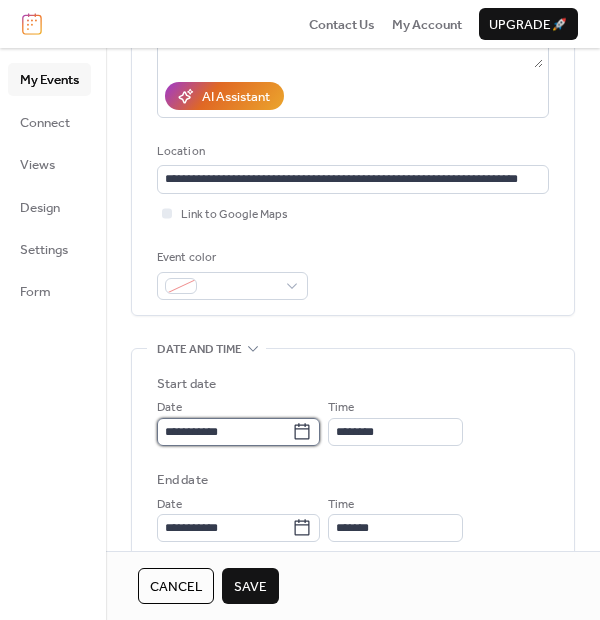 click on "**********" at bounding box center (224, 432) 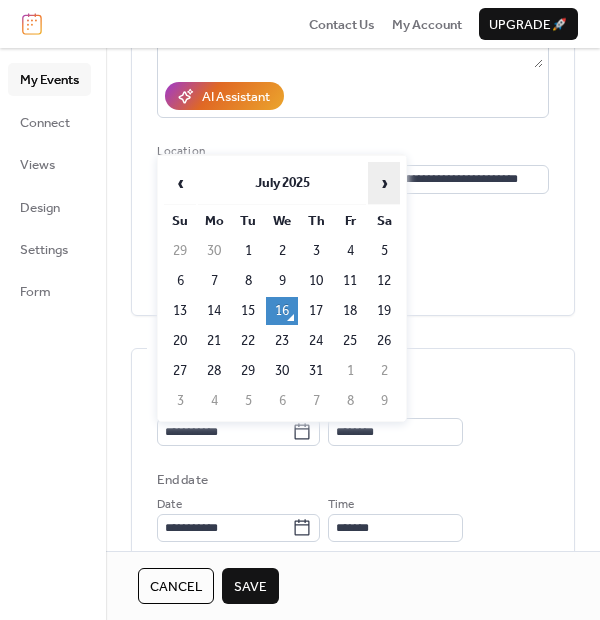 click on "›" at bounding box center [384, 183] 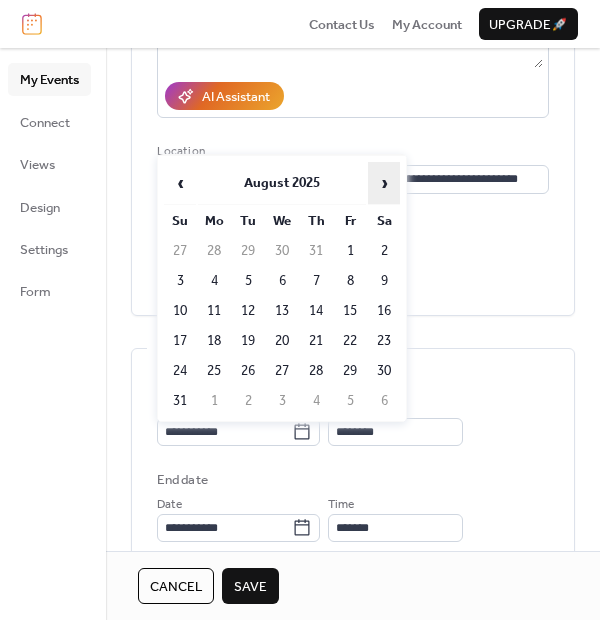 click on "›" at bounding box center [384, 183] 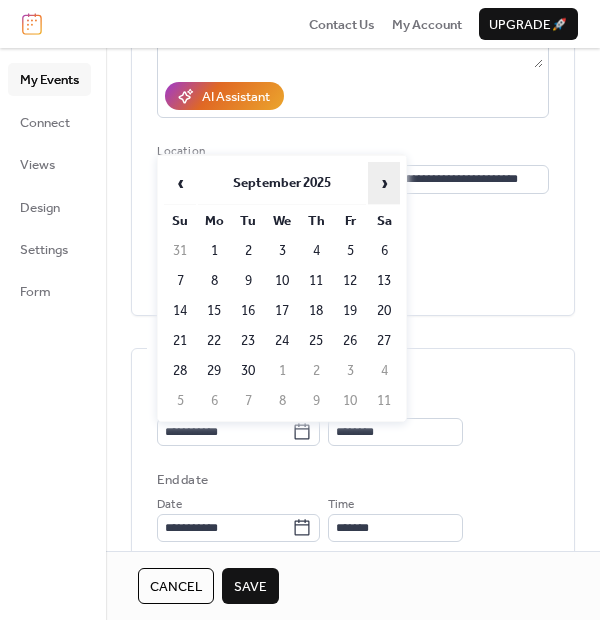 click on "›" at bounding box center (384, 183) 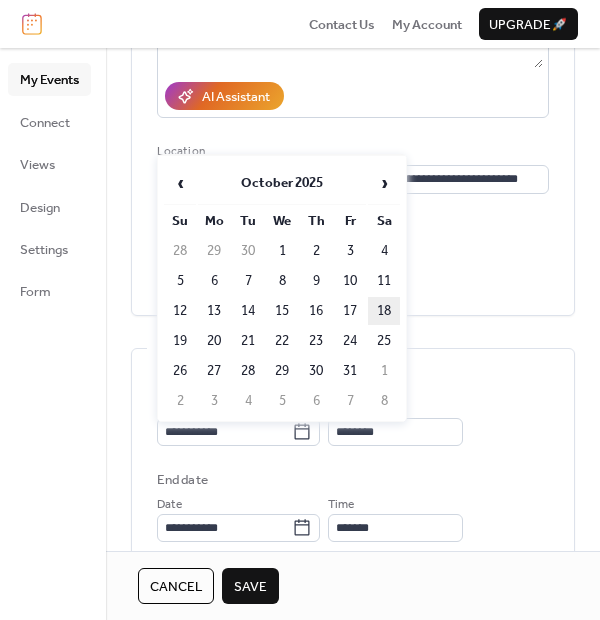 click on "18" at bounding box center (384, 311) 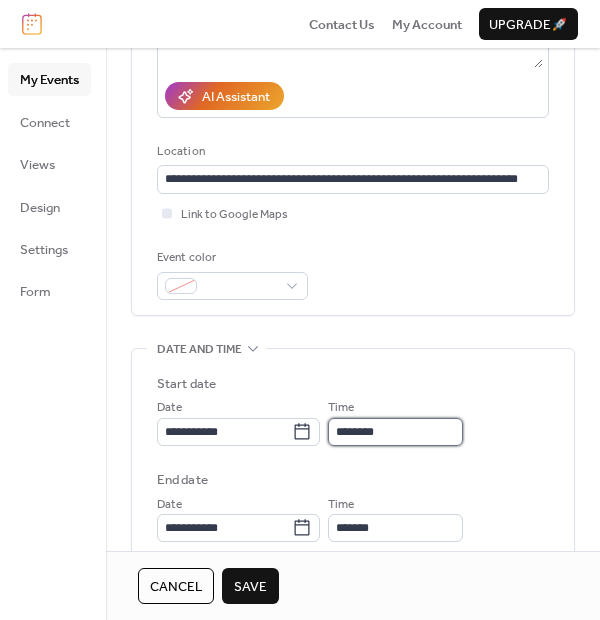 click on "********" at bounding box center (395, 432) 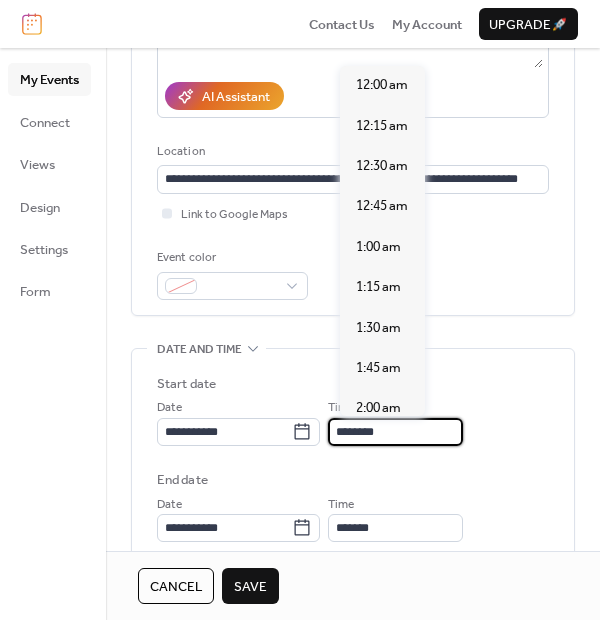 scroll, scrollTop: 1925, scrollLeft: 0, axis: vertical 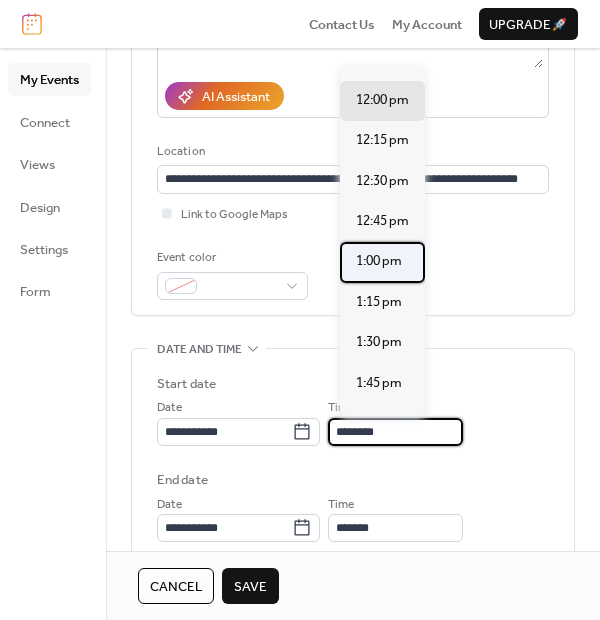 click on "1:00 pm" at bounding box center (379, 261) 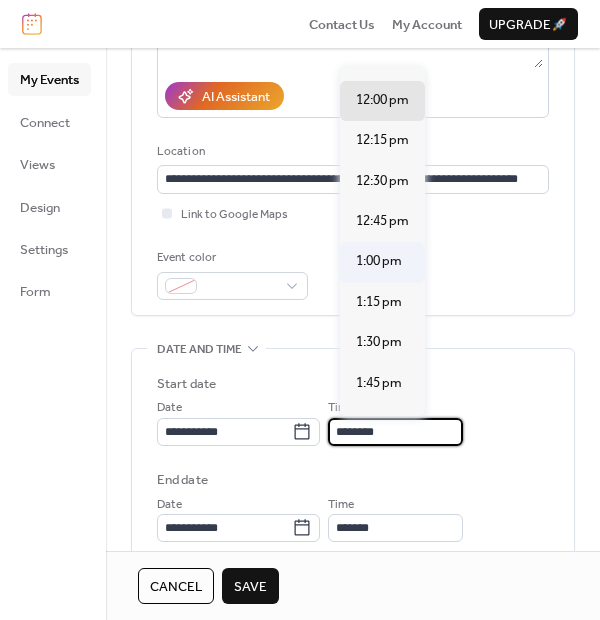 type on "*******" 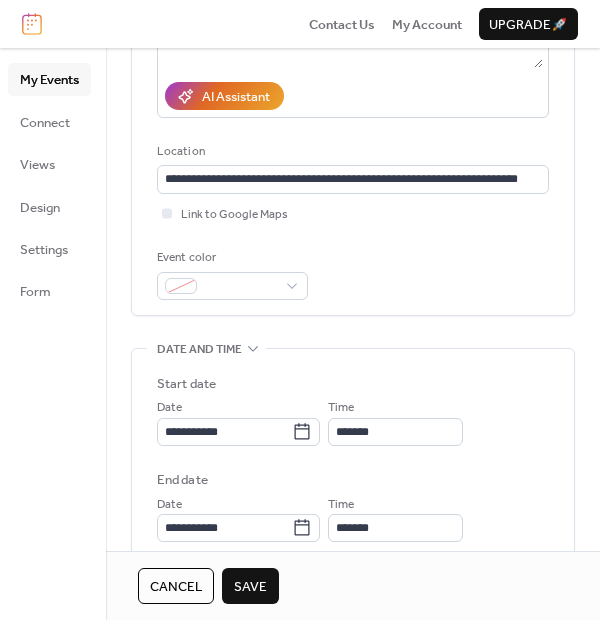 scroll, scrollTop: 444, scrollLeft: 0, axis: vertical 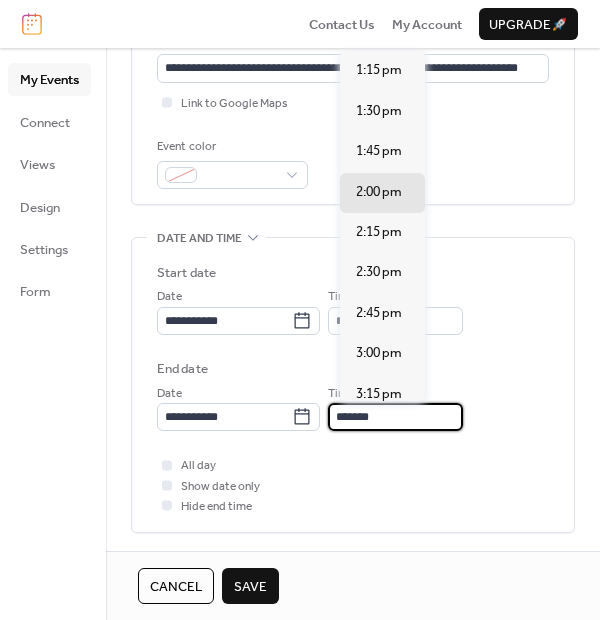 click on "*******" at bounding box center [395, 417] 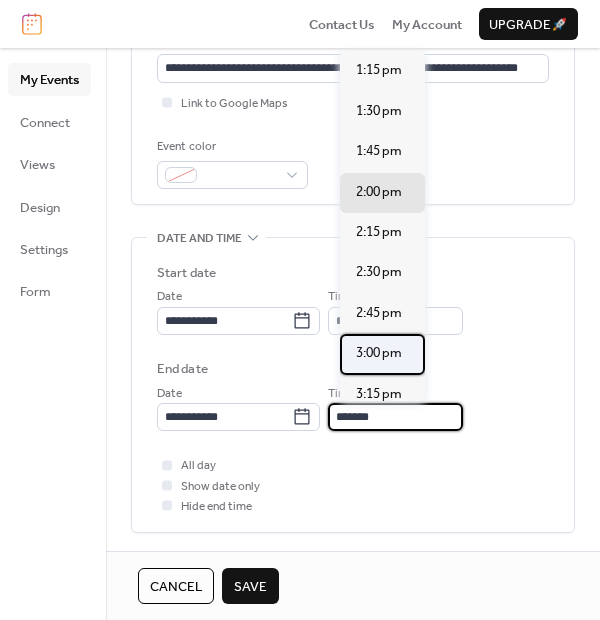 click on "3:00 pm" at bounding box center (379, 353) 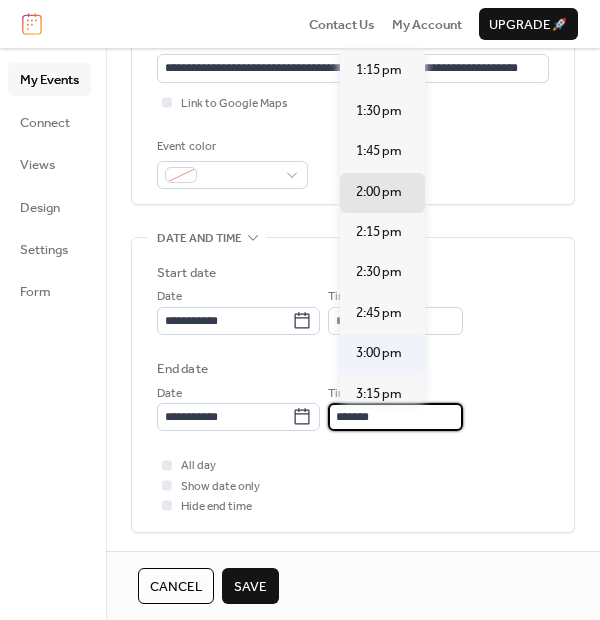 type on "*******" 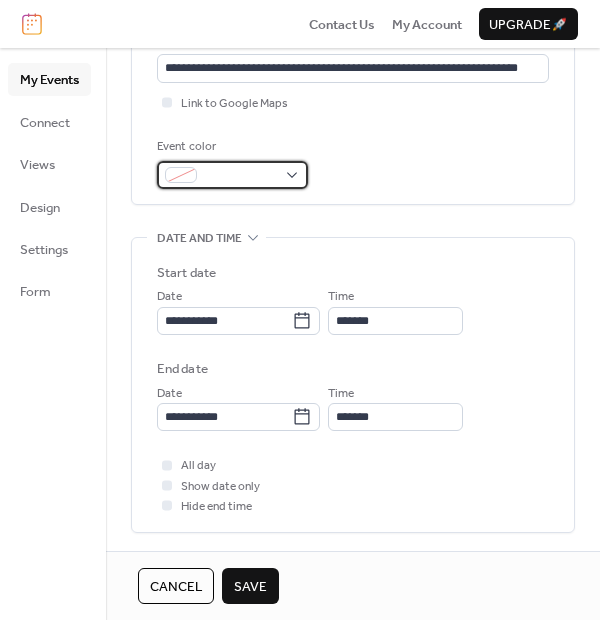 click at bounding box center [240, 176] 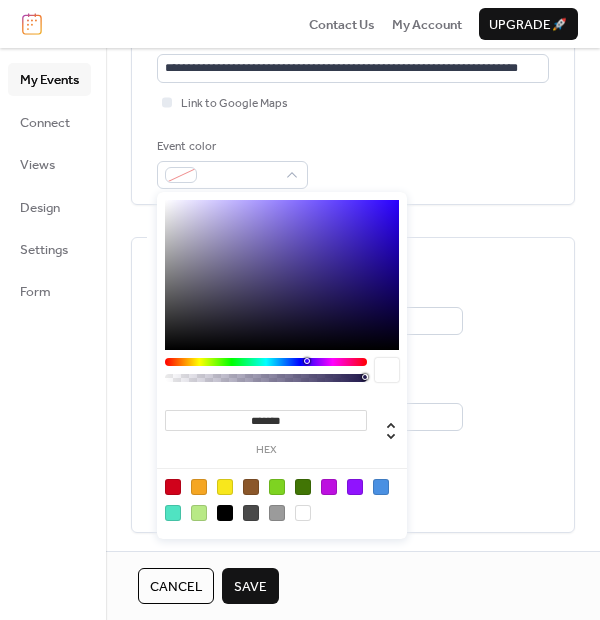 click at bounding box center [173, 513] 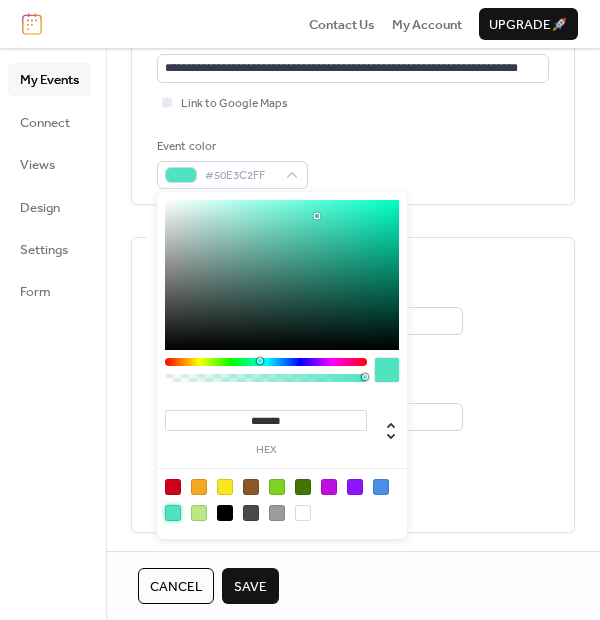 click on "My Events Connect Views Design Settings Form" at bounding box center [53, 334] 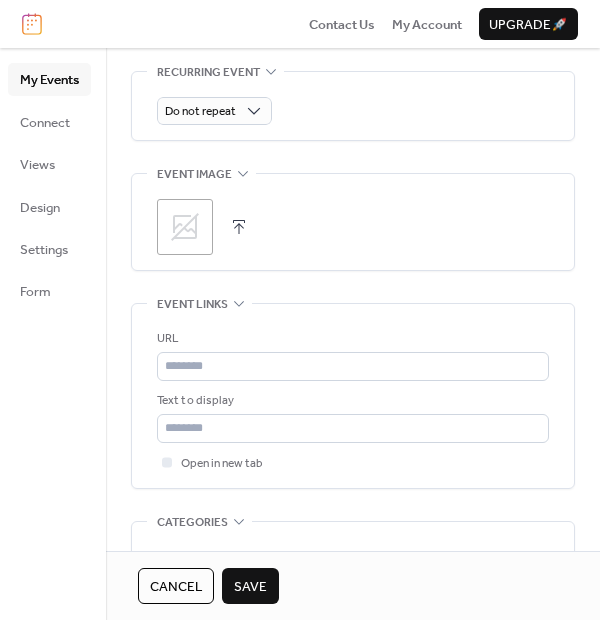 scroll, scrollTop: 888, scrollLeft: 0, axis: vertical 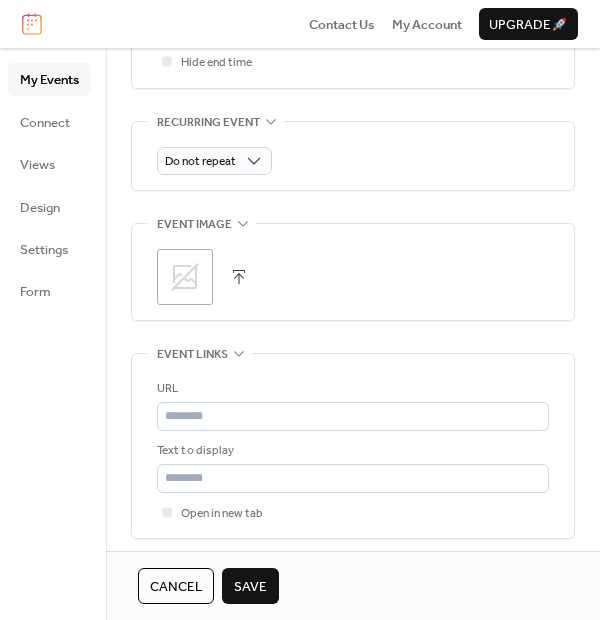 click 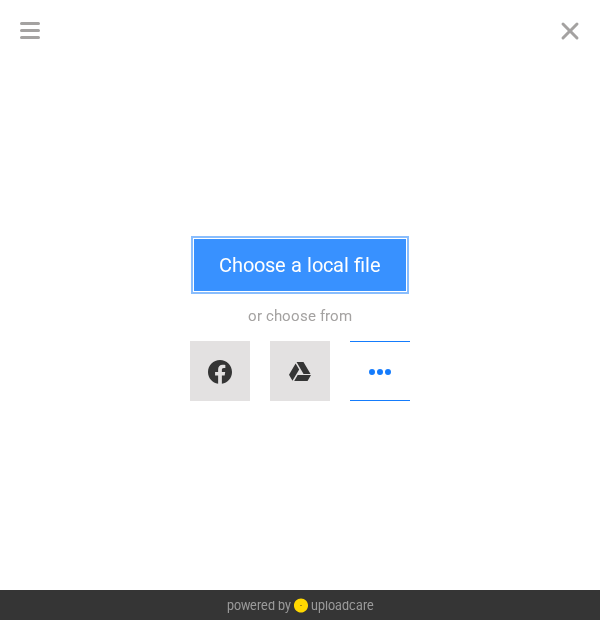 click on "Choose a local file" at bounding box center [300, 265] 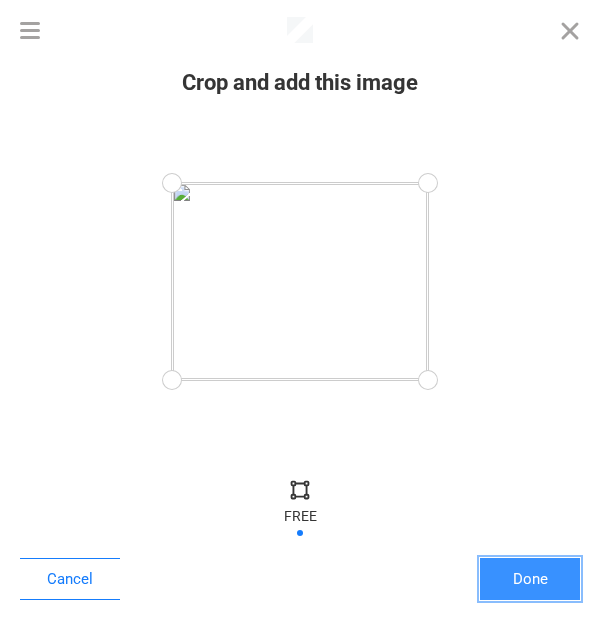click on "Done" at bounding box center (530, 579) 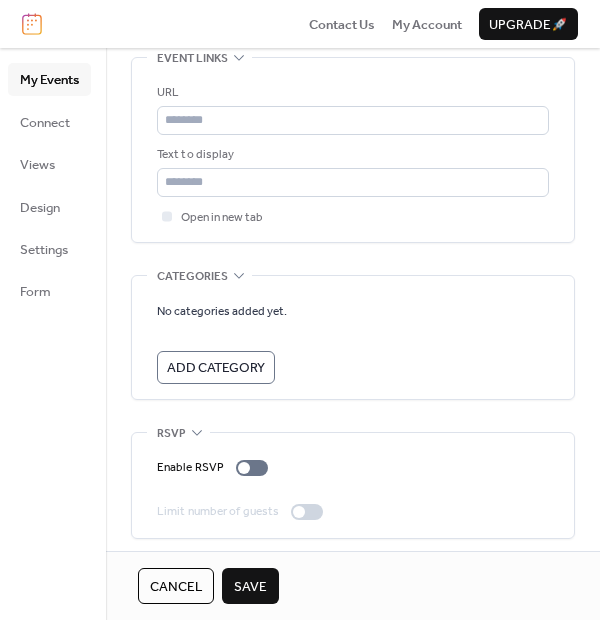 scroll, scrollTop: 1187, scrollLeft: 0, axis: vertical 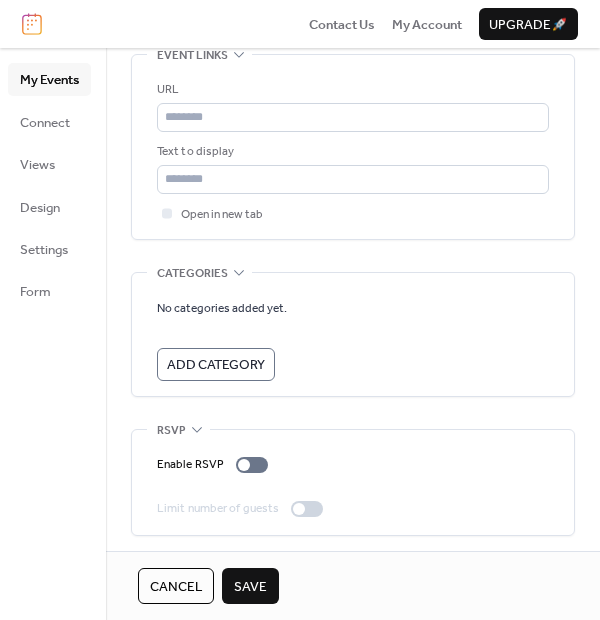click on "Save" at bounding box center [250, 587] 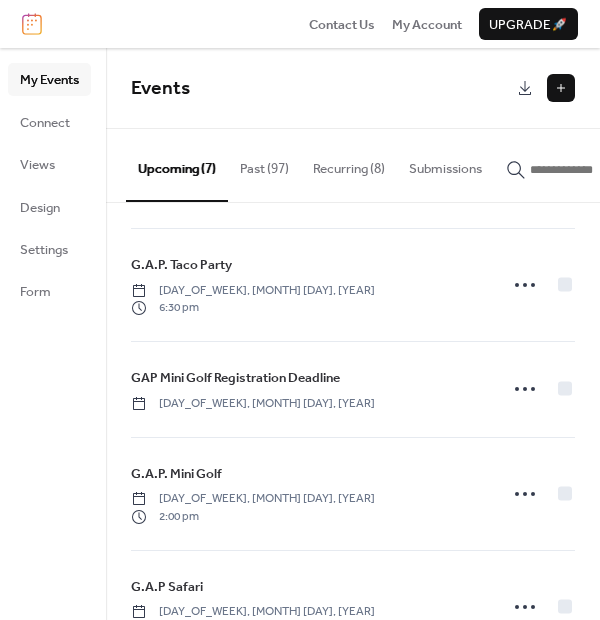 scroll, scrollTop: 399, scrollLeft: 0, axis: vertical 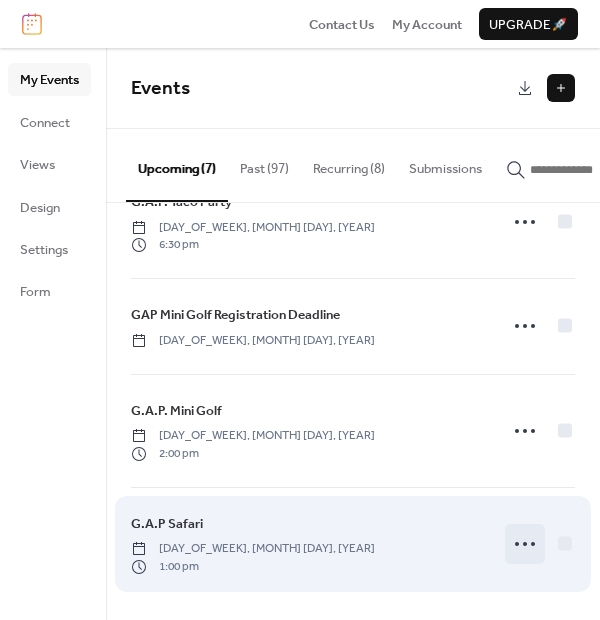 click 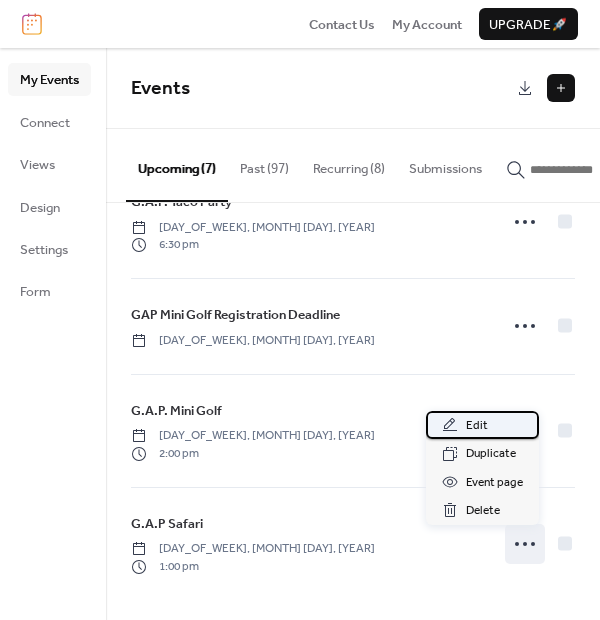 click on "Edit" at bounding box center (477, 426) 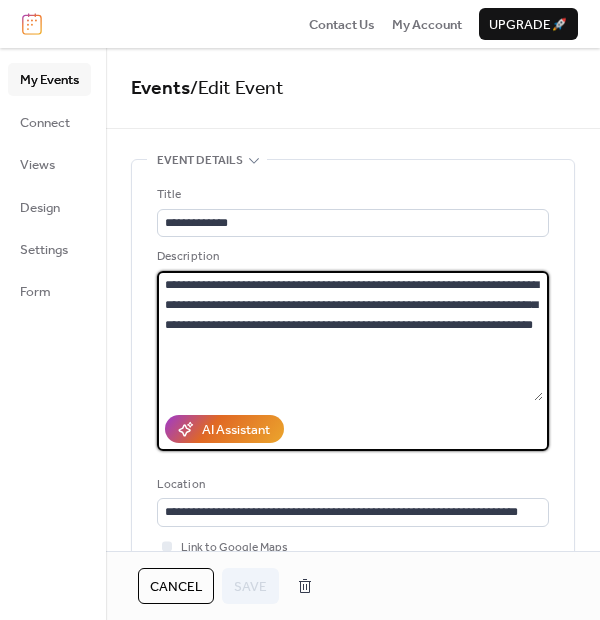 drag, startPoint x: 164, startPoint y: 282, endPoint x: 280, endPoint y: 365, distance: 142.6359 